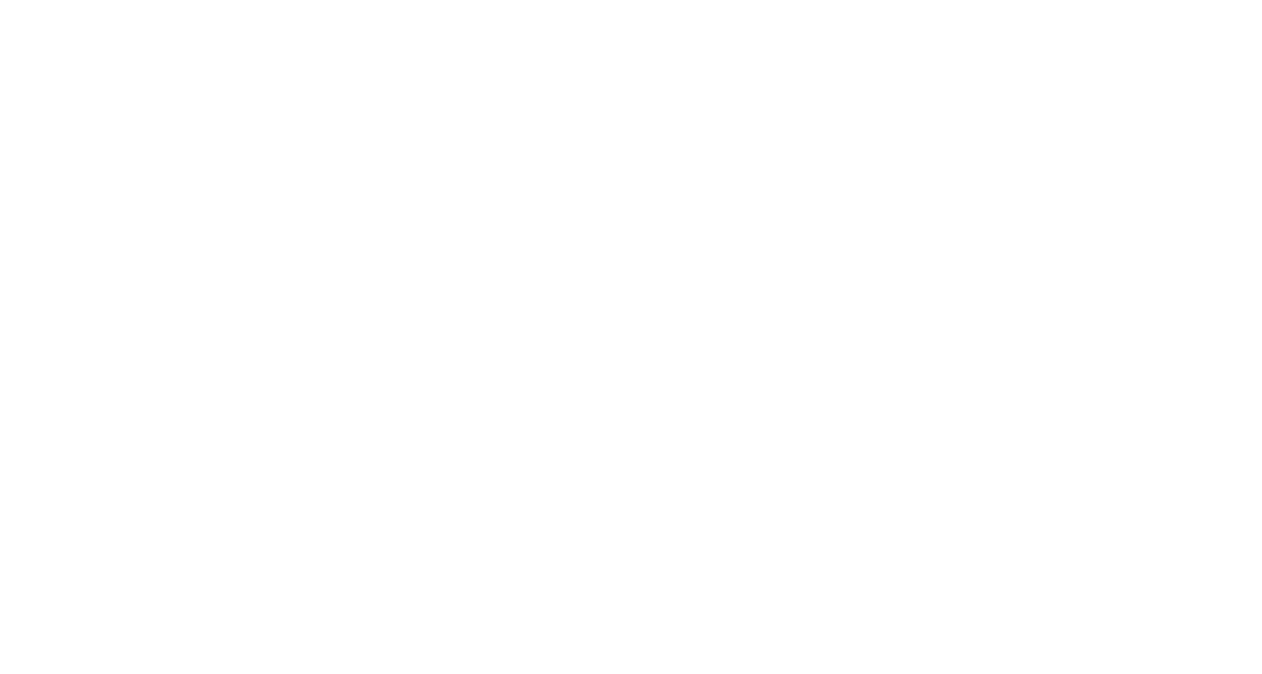 scroll, scrollTop: 0, scrollLeft: 0, axis: both 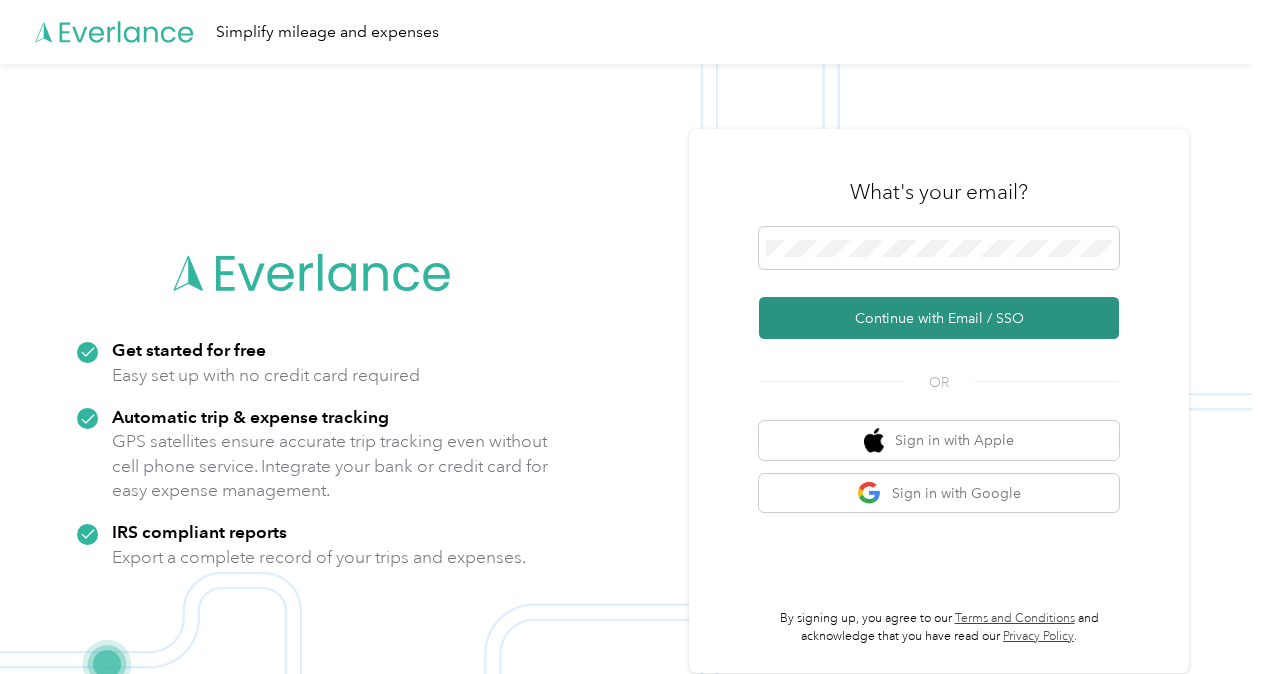 click on "Continue with Email / SSO" at bounding box center [939, 318] 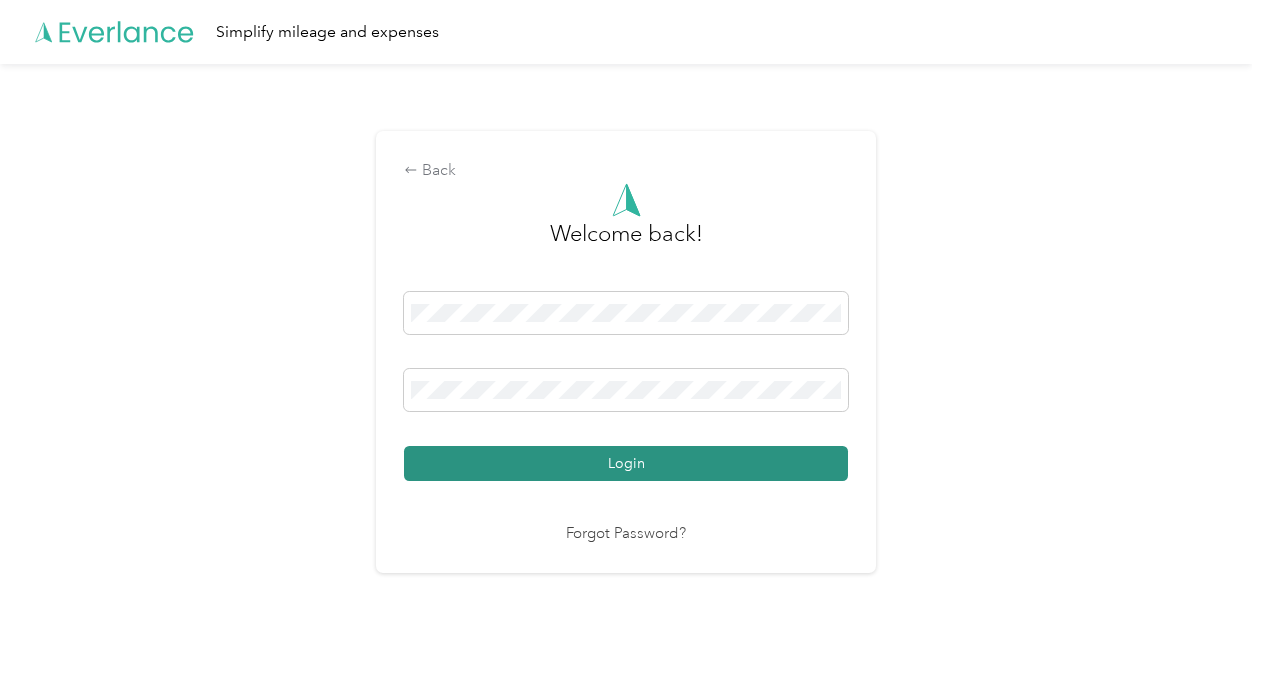click on "Login" at bounding box center (626, 463) 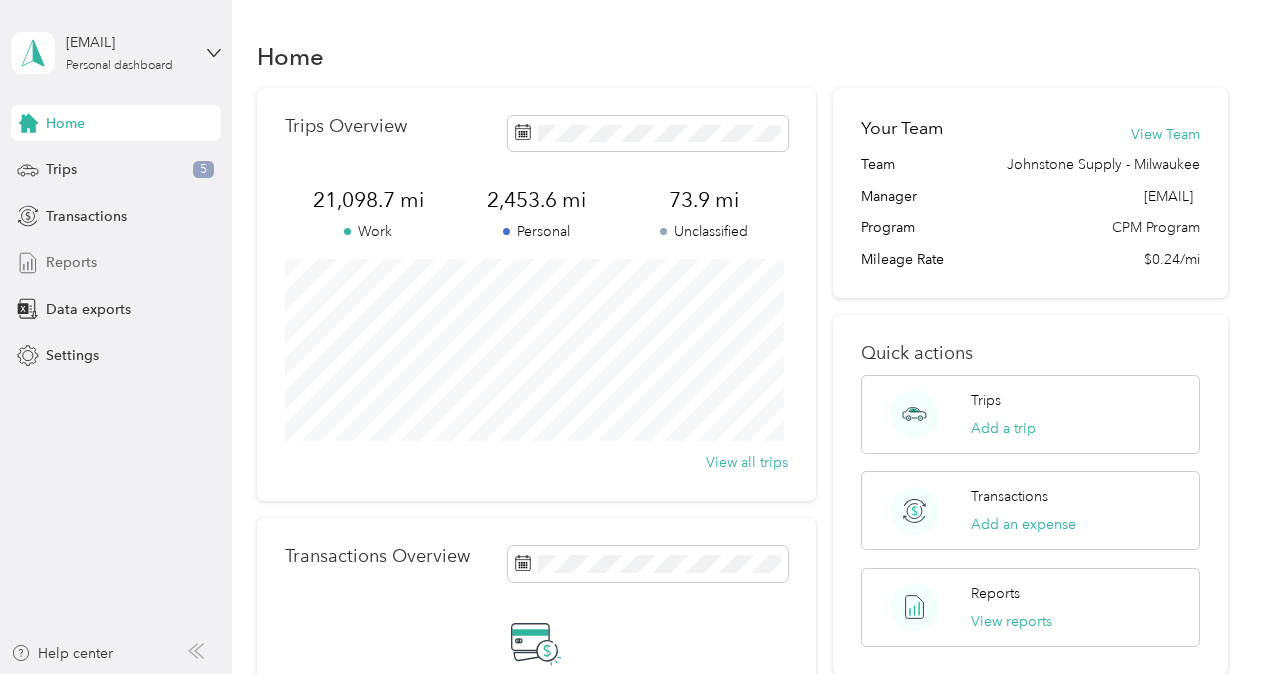 click on "Reports" at bounding box center (71, 262) 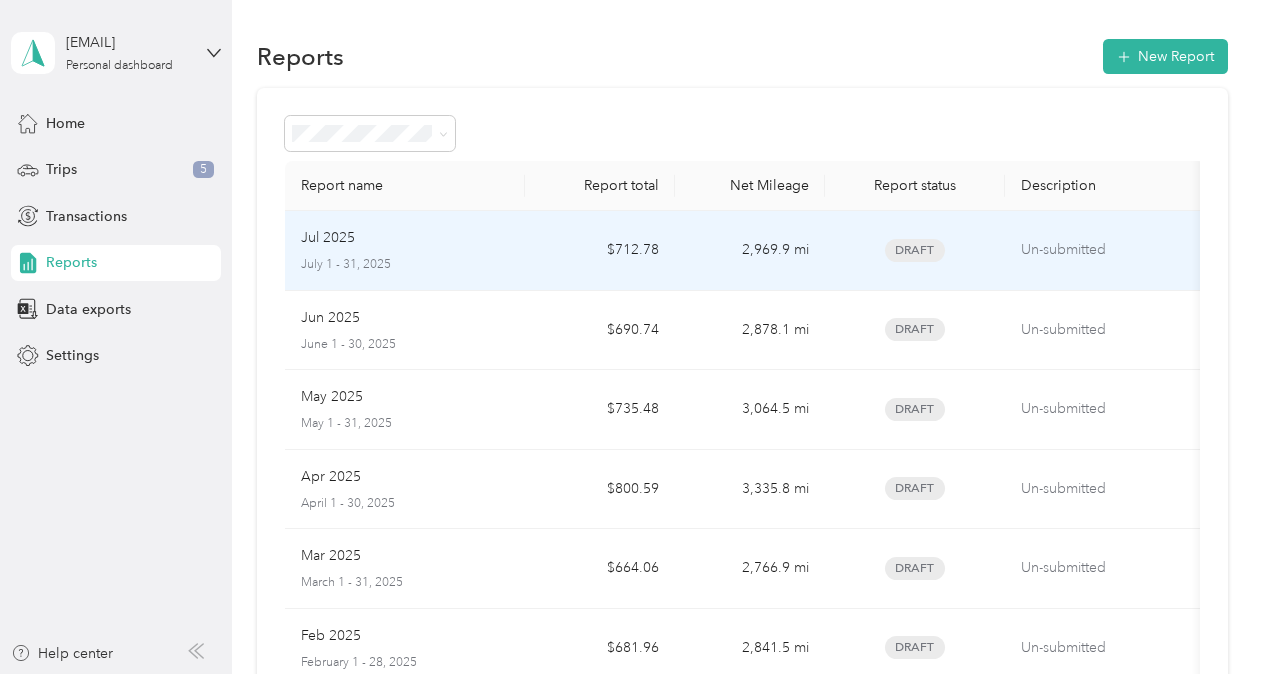 click on "Jul 2025" at bounding box center (328, 238) 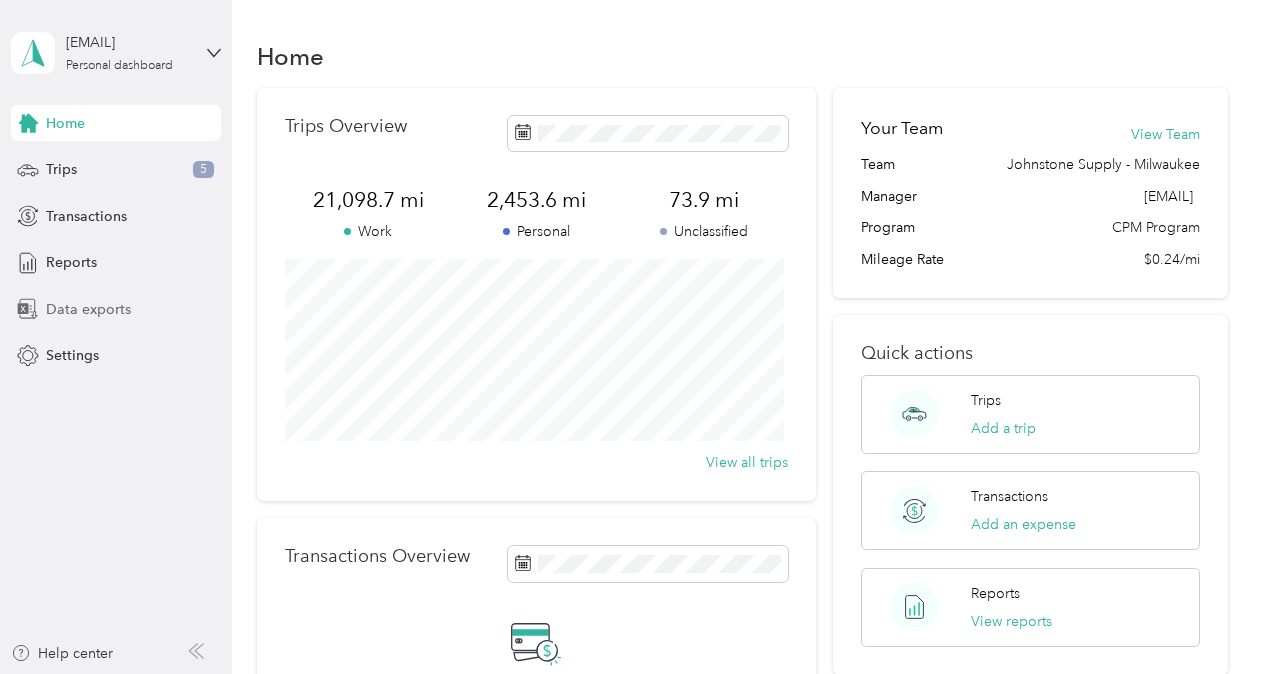 click on "Data exports" at bounding box center [88, 309] 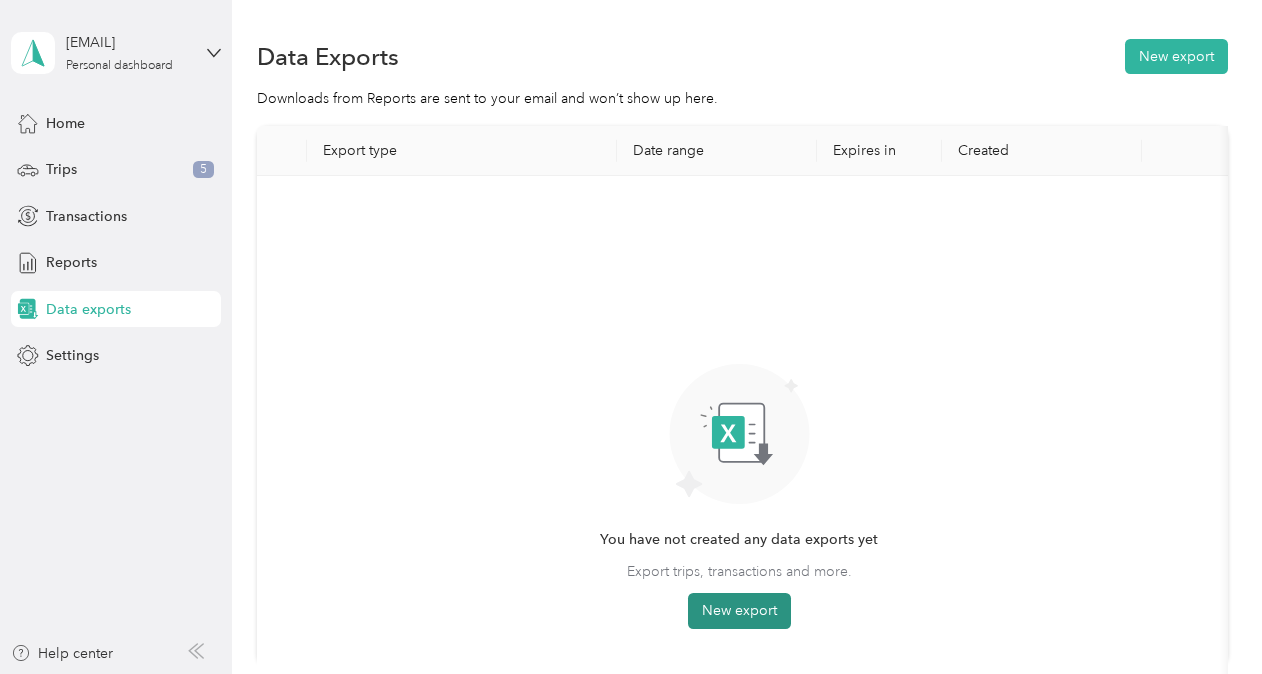 click on "New export" at bounding box center [739, 611] 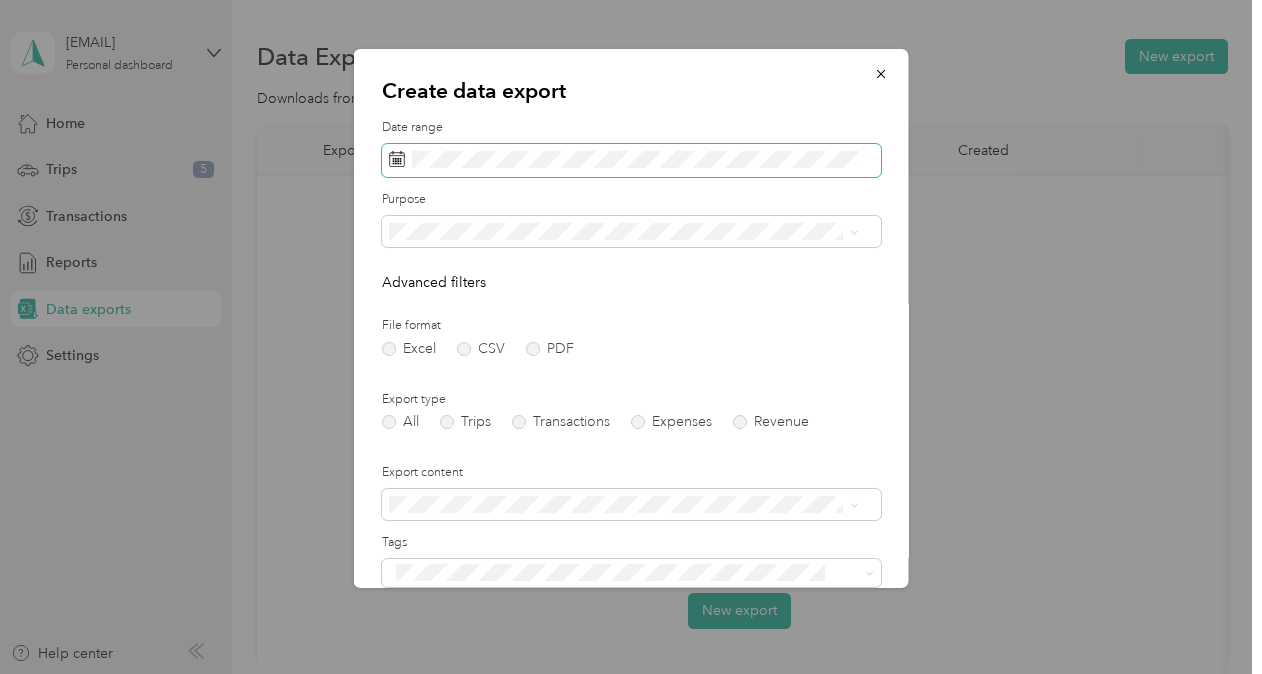 click 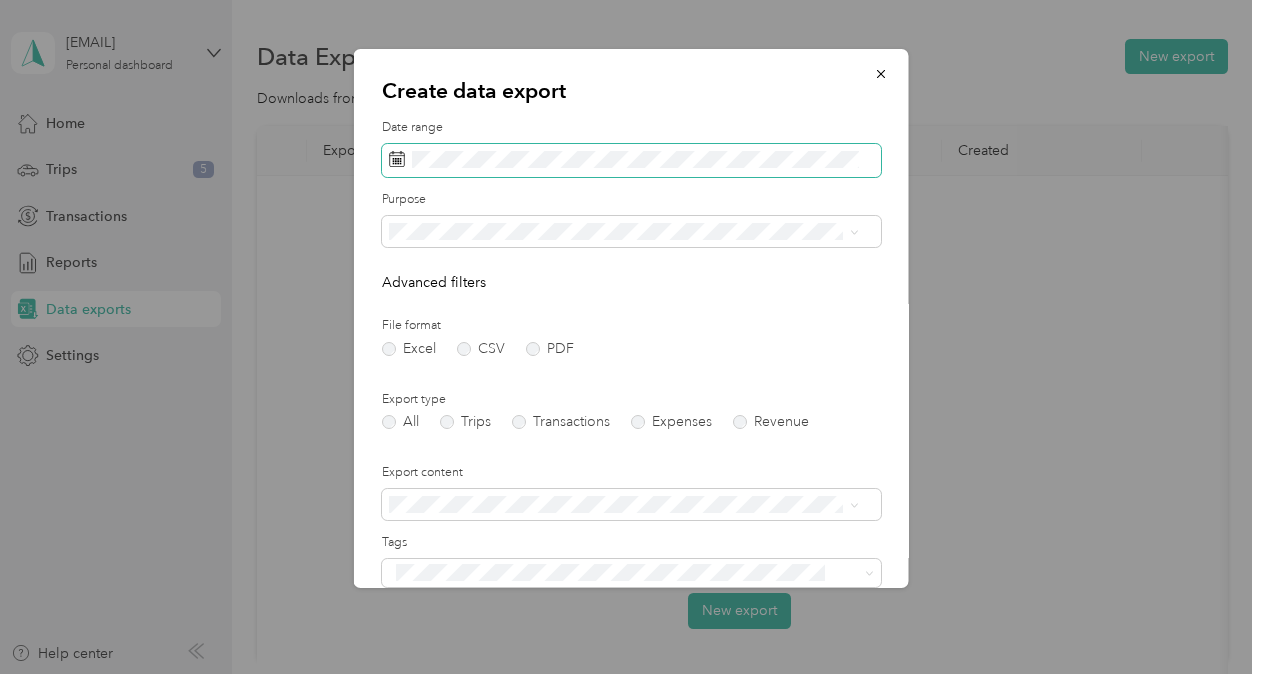 click 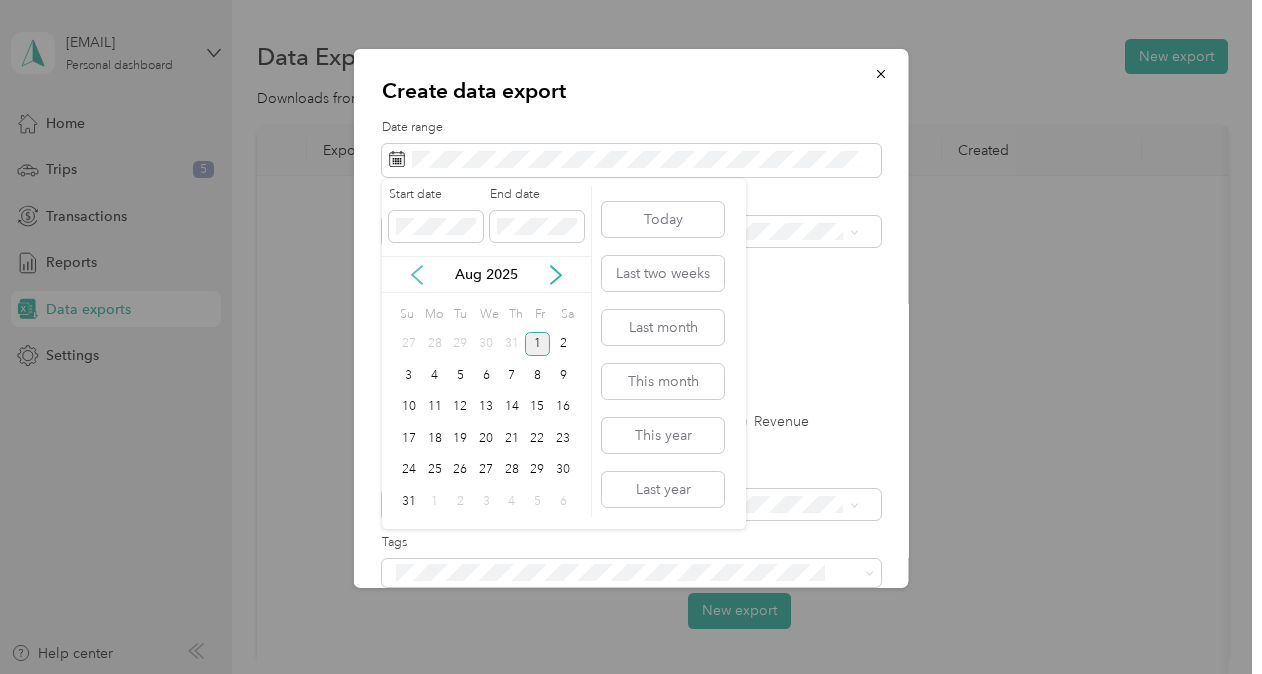 click 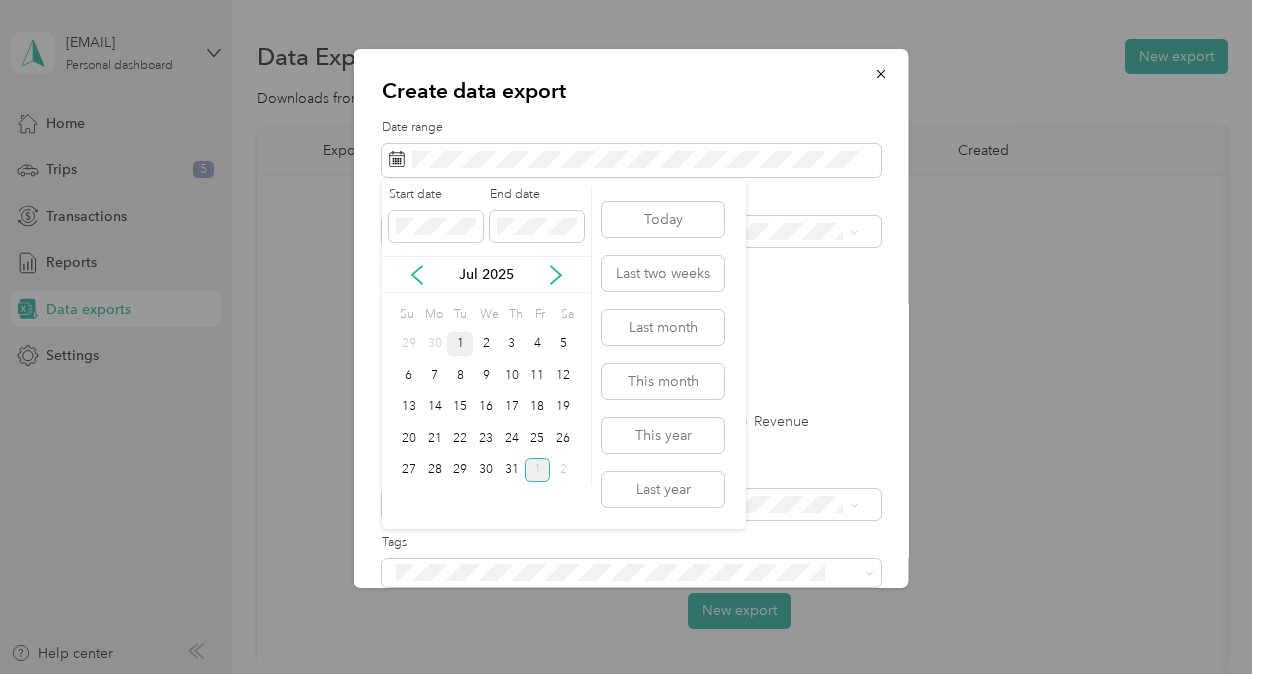 click on "1" at bounding box center [460, 344] 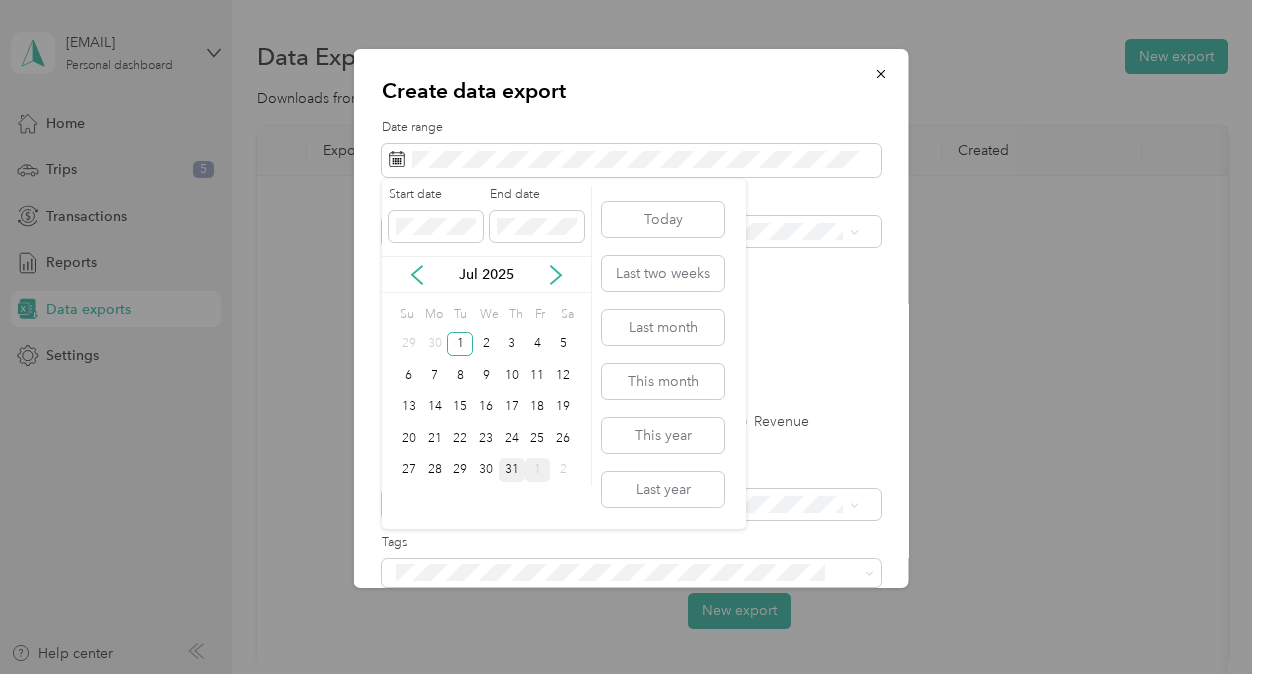 click on "31" at bounding box center [512, 470] 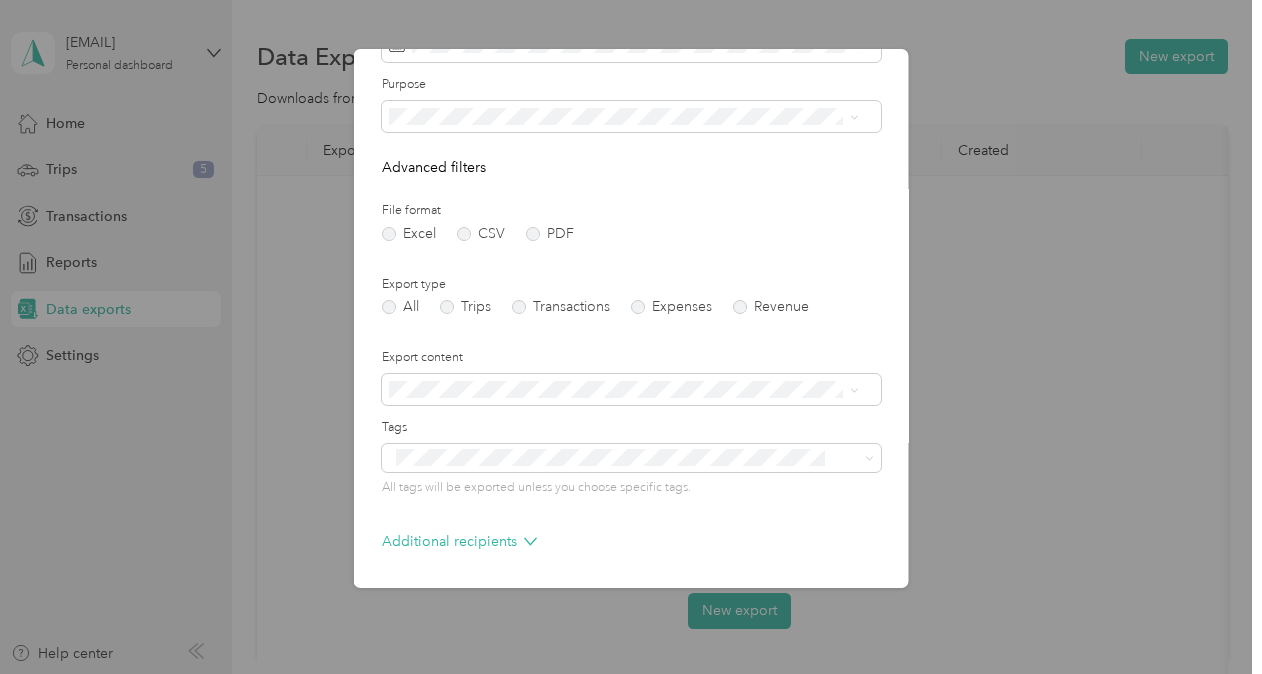 scroll, scrollTop: 188, scrollLeft: 0, axis: vertical 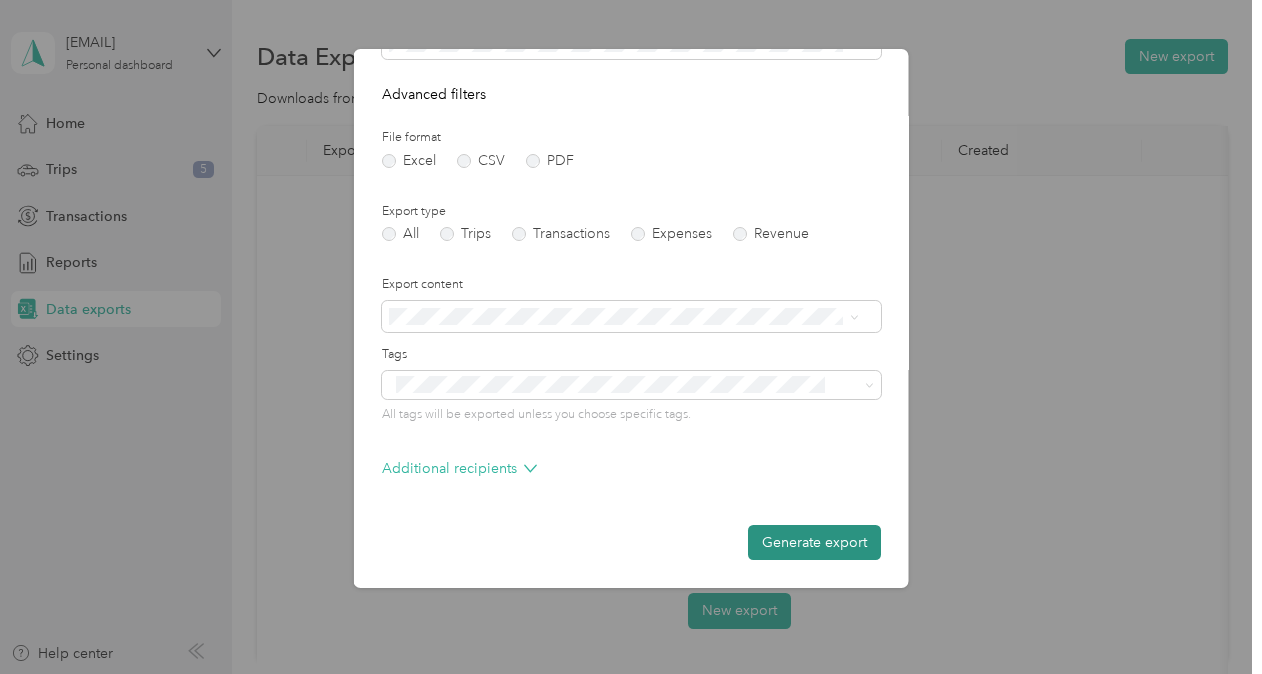 click on "Generate export" at bounding box center (814, 542) 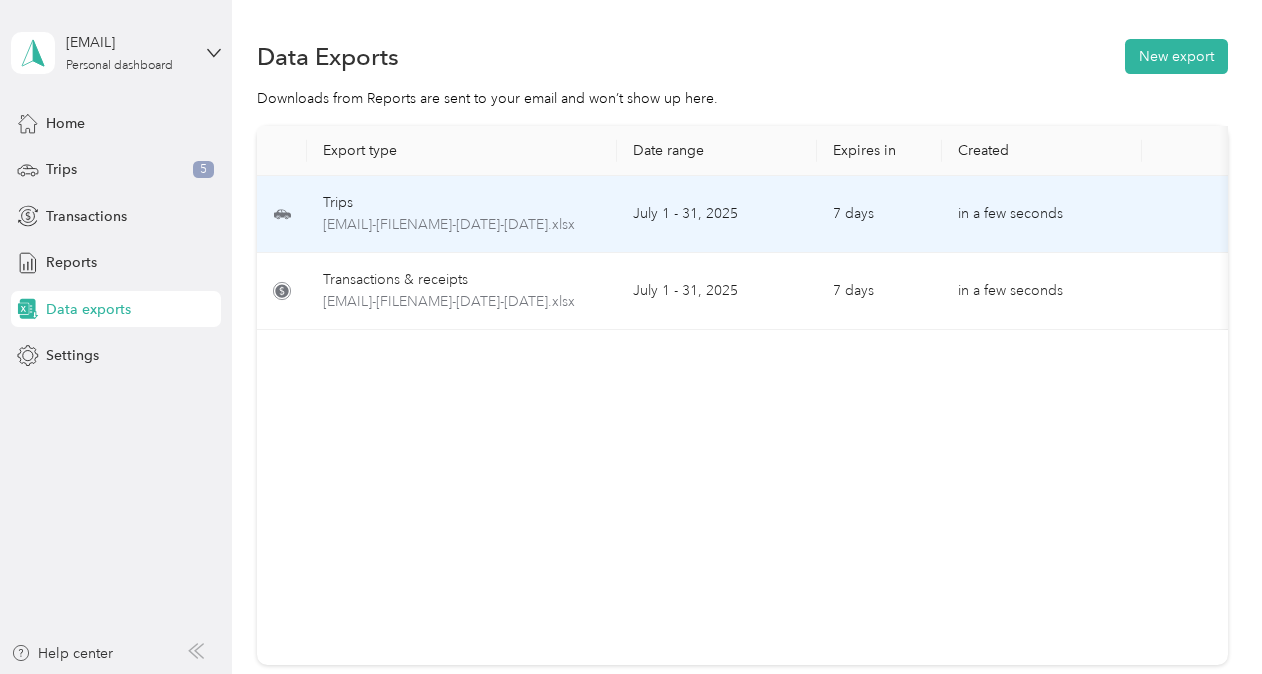 click on "Trips [EMAIL]-[FILENAME]-[DATE]-[DATE].xlsx" at bounding box center (462, 214) 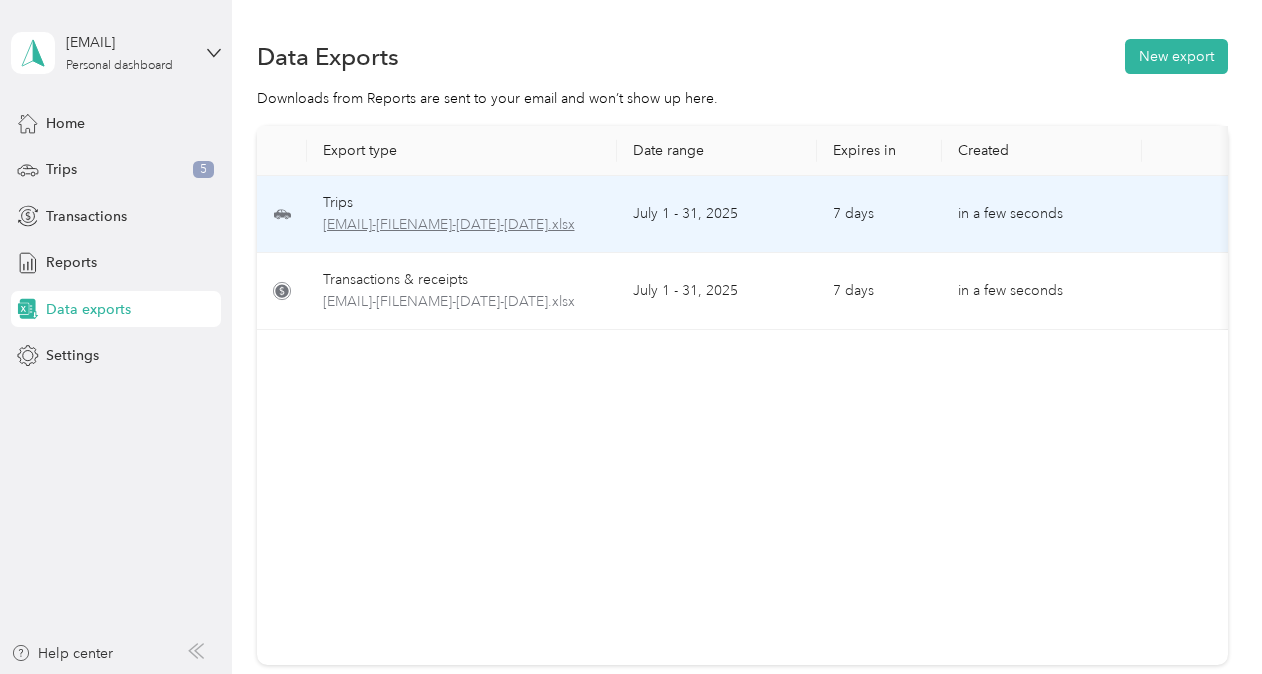 click on "[EMAIL]-[FILENAME]-[DATE]-[DATE].xlsx" at bounding box center (462, 225) 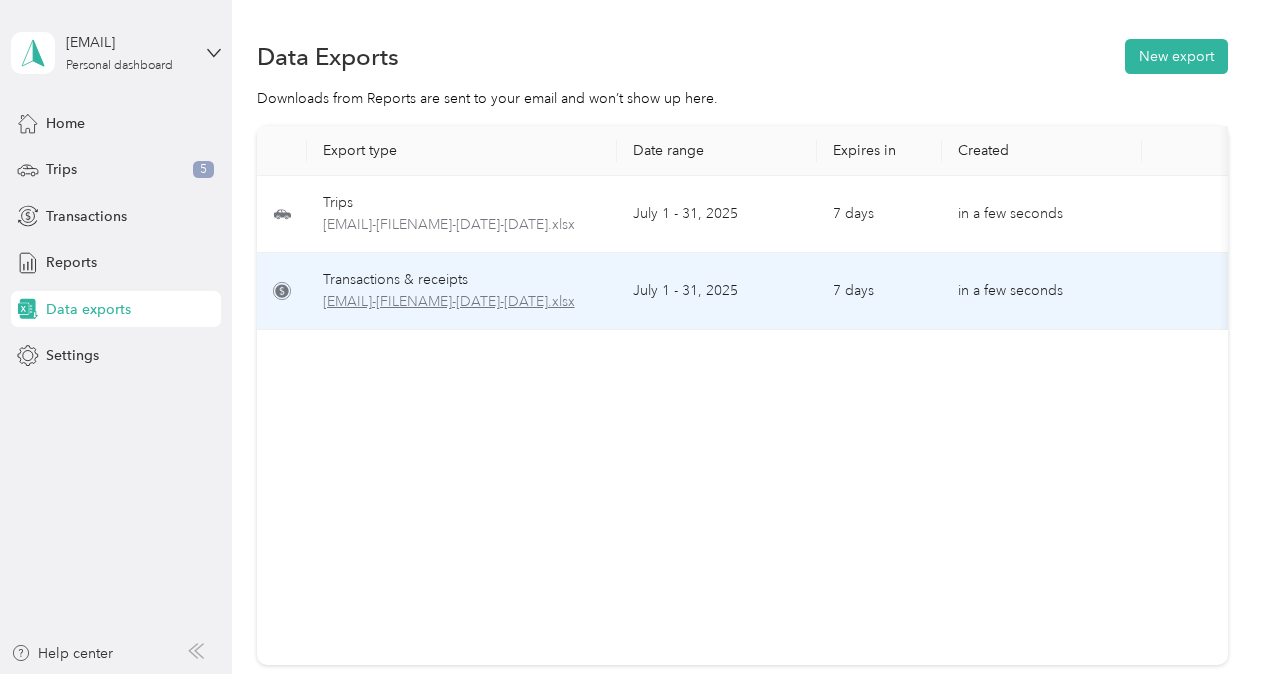click on "[EMAIL]-[FILENAME]-[DATE]-[DATE].xlsx" at bounding box center (462, 302) 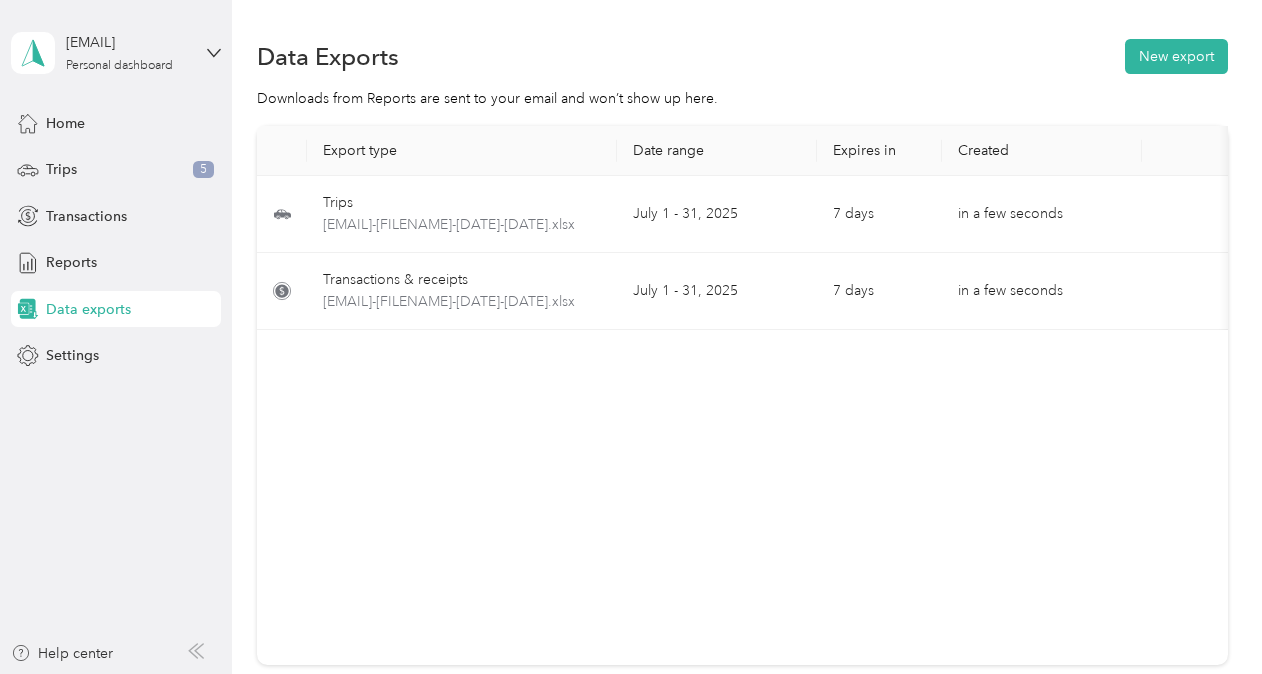 click on "Export type Date range Expires in Created Download             Trips [EMAIL]-[FILENAME]-[DATE]-[DATE].xlsx [MONTH] [NUMBER] - [NUMBER], [YEAR] [NUMBER] days in a few seconds Transactions & receipts [EMAIL]-[FILENAME]-[DATE]-[DATE].xlsx [MONTH] [NUMBER] - [NUMBER], [YEAR] [NUMBER] days in a few seconds" at bounding box center [742, 395] 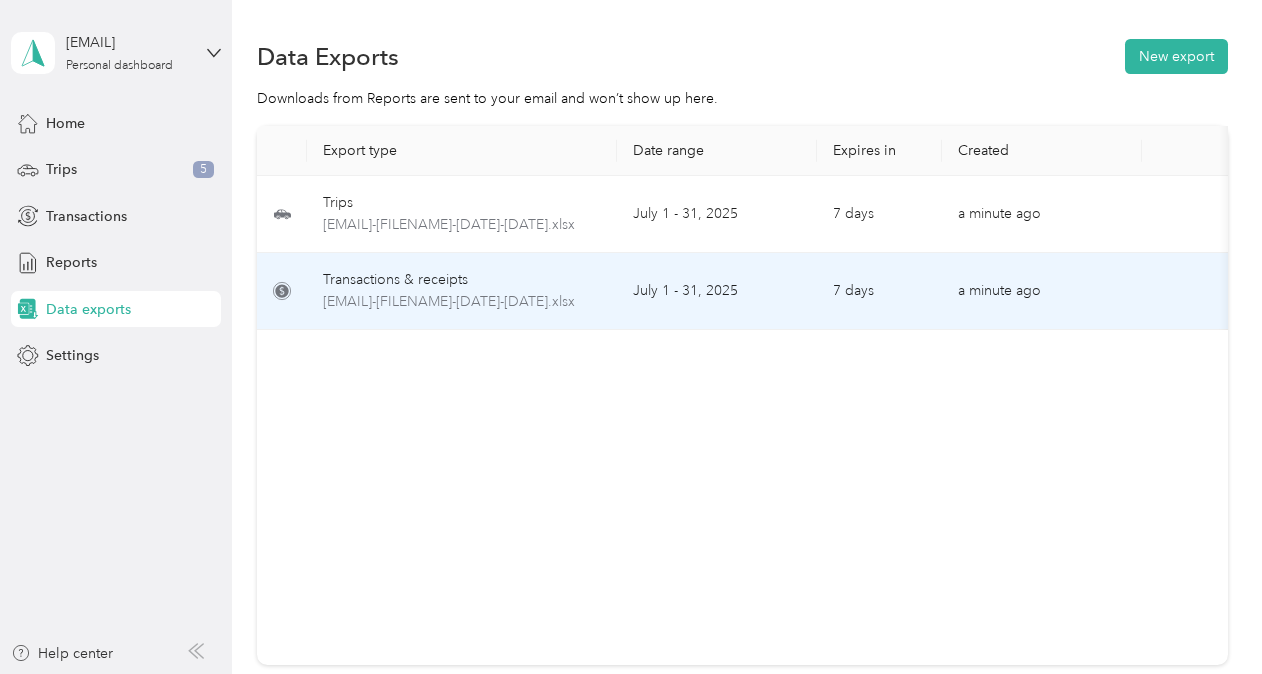 click on "Transactions & receipts" at bounding box center (462, 280) 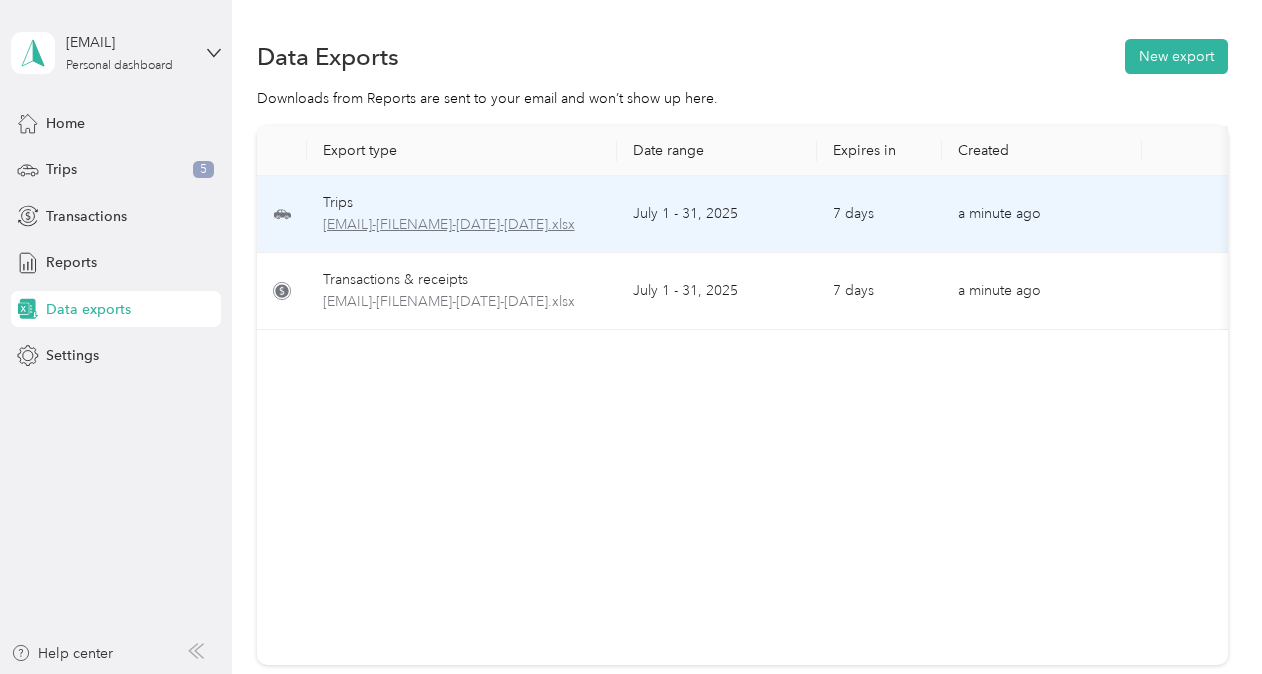 click on "[EMAIL]-[FILENAME]-[DATE]-[DATE].xlsx" at bounding box center [462, 225] 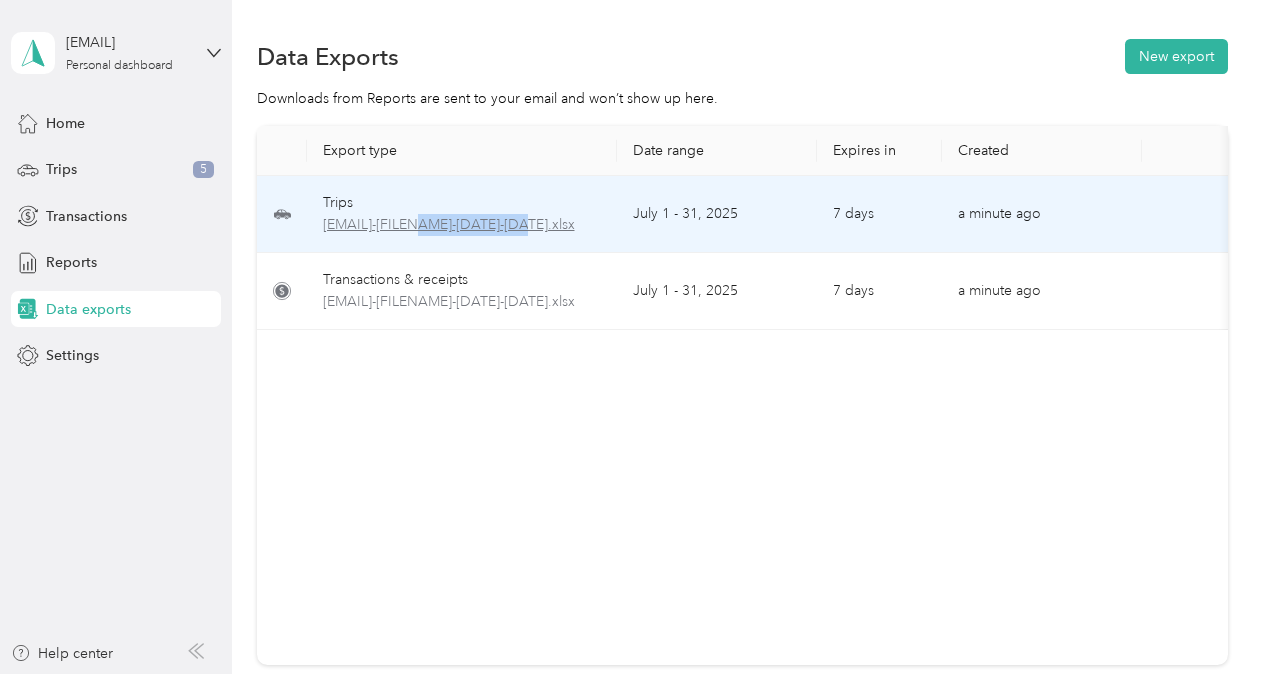 click on "[EMAIL]-[FILENAME]-[DATE]-[DATE].xlsx" at bounding box center [462, 225] 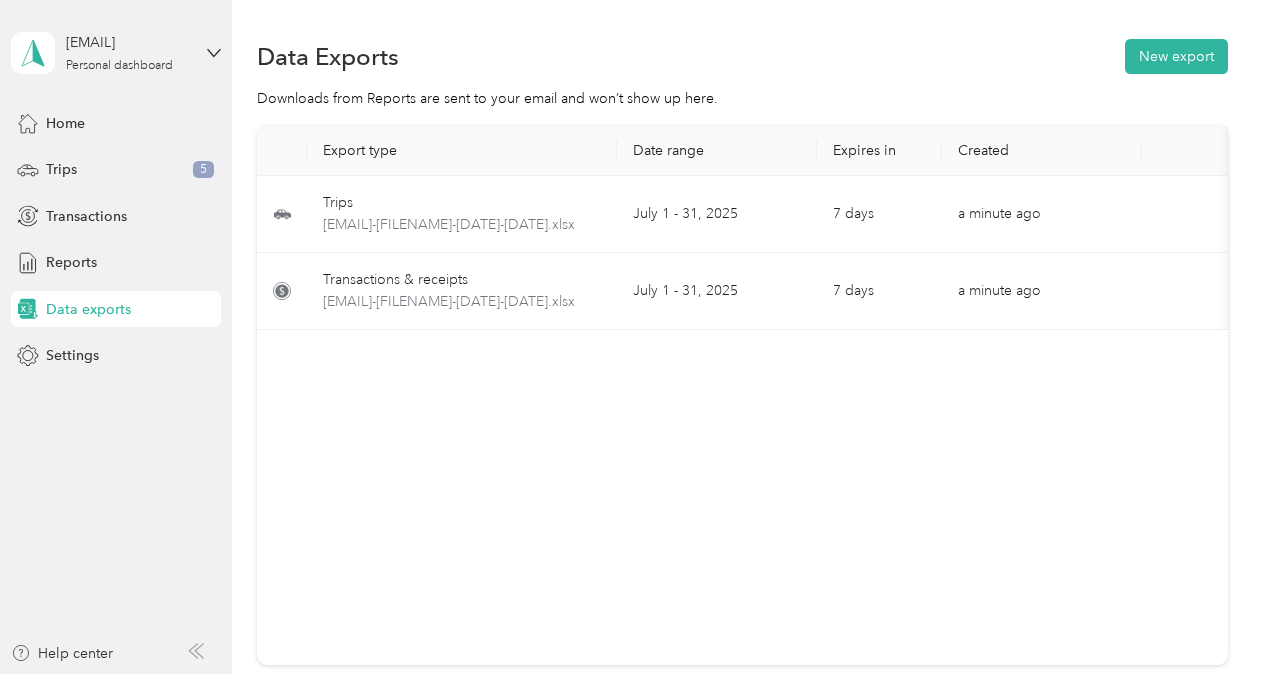 drag, startPoint x: 492, startPoint y: 222, endPoint x: 578, endPoint y: 399, distance: 196.78668 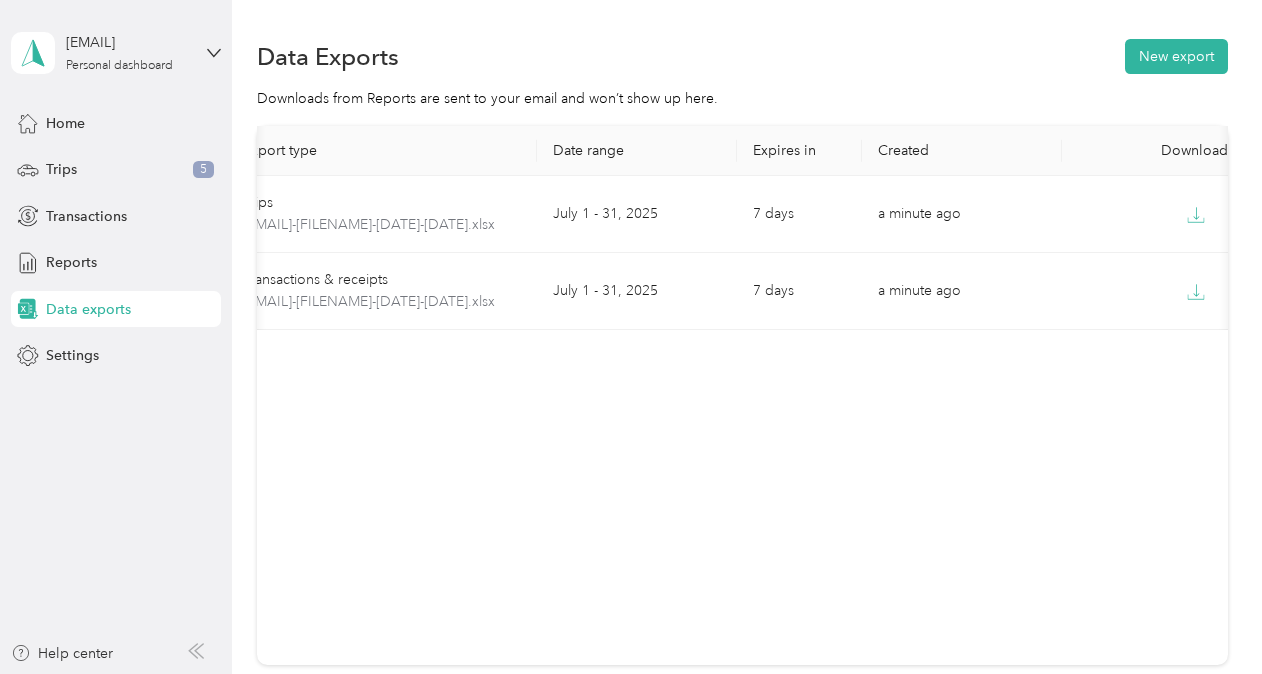 scroll, scrollTop: 0, scrollLeft: 120, axis: horizontal 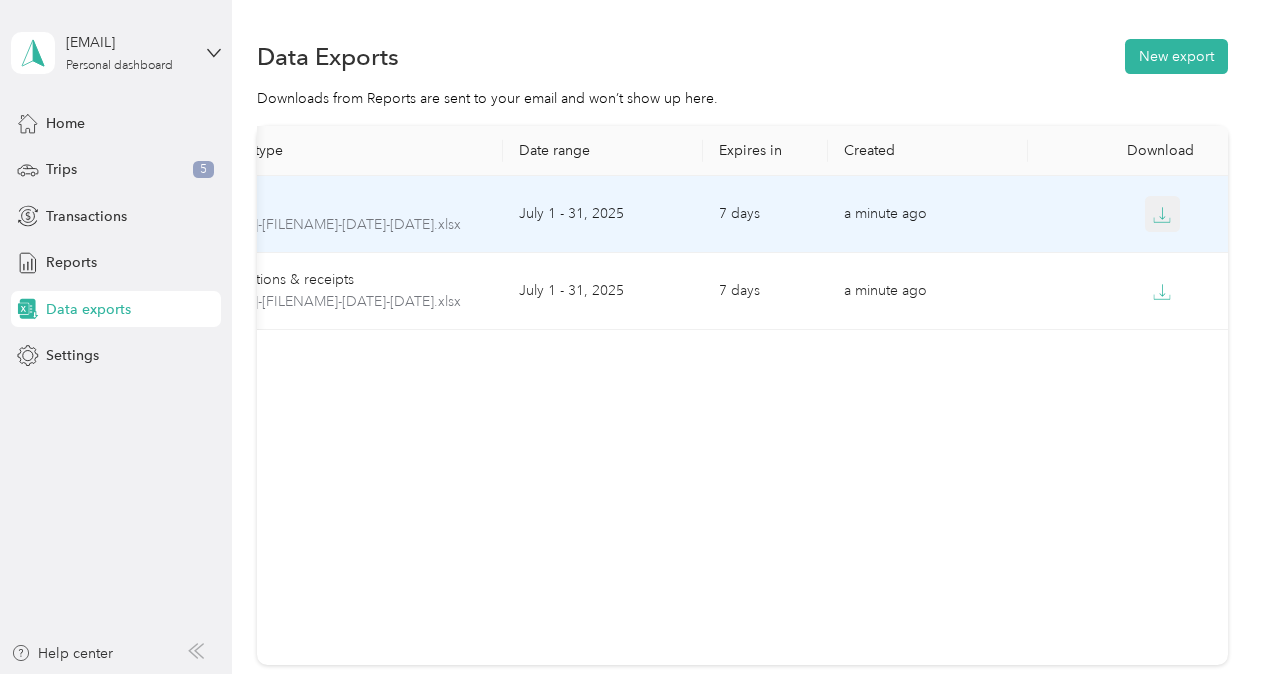 click 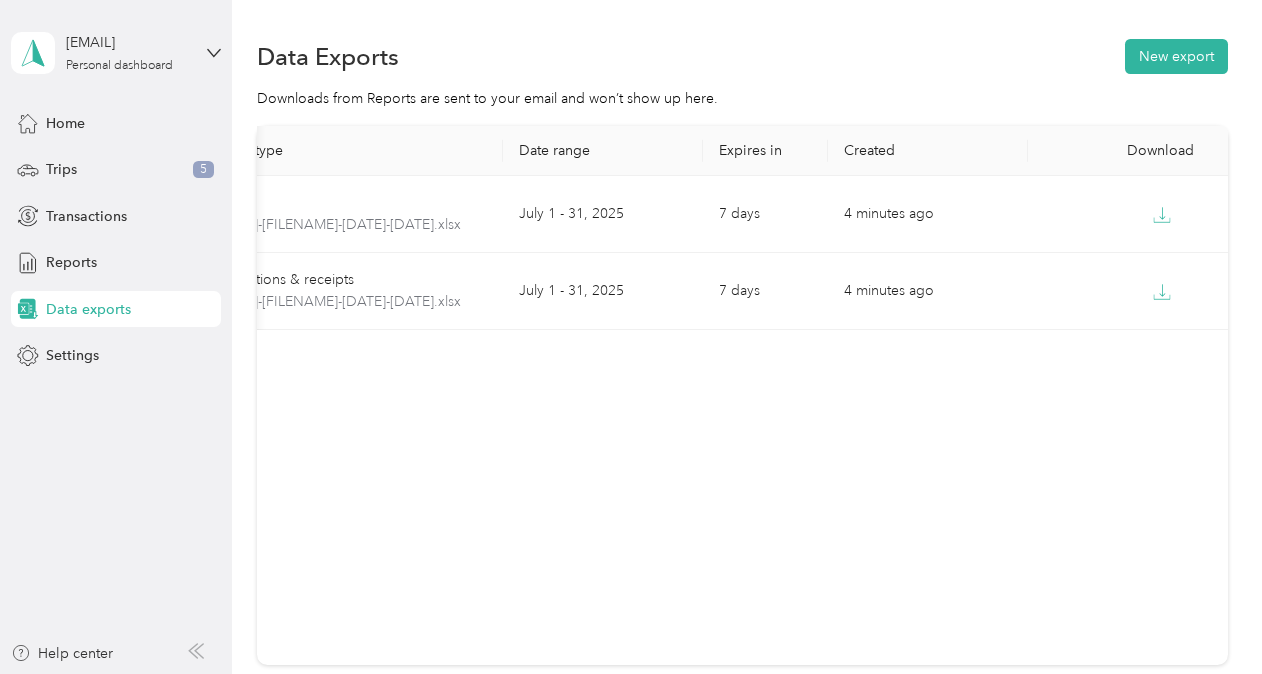 click on "Data Exports New export" at bounding box center (742, 56) 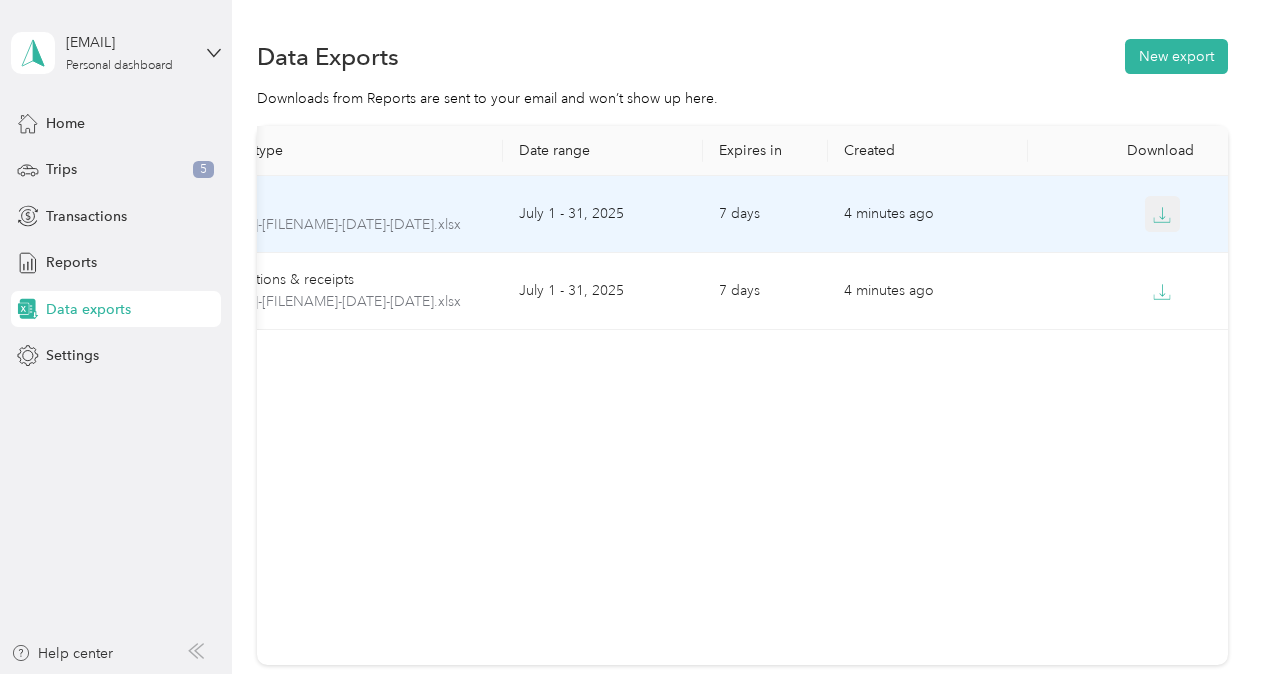 click 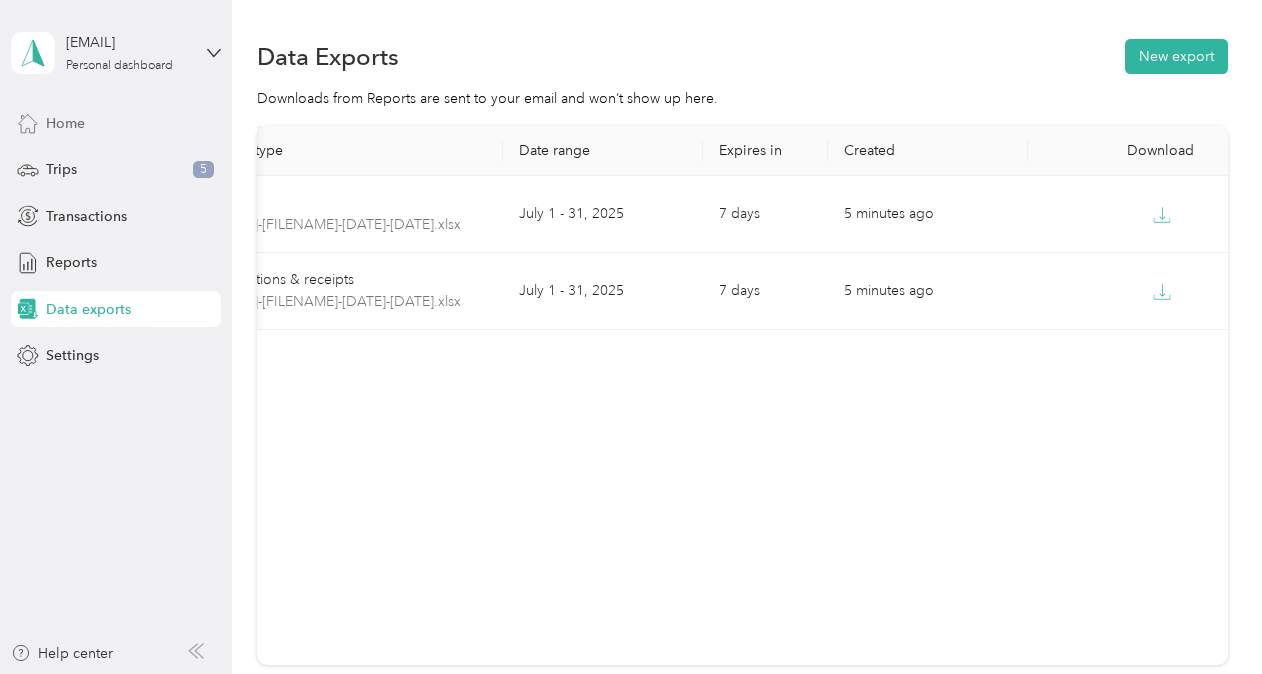click on "Home" at bounding box center (65, 123) 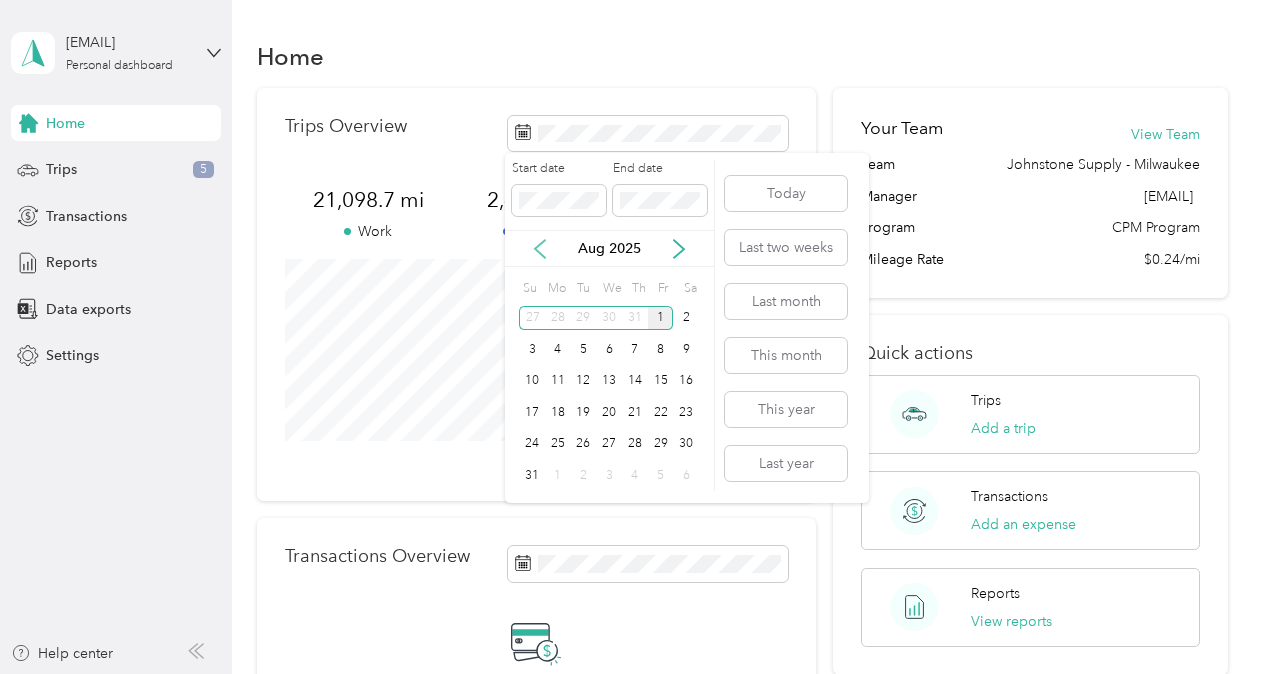 click 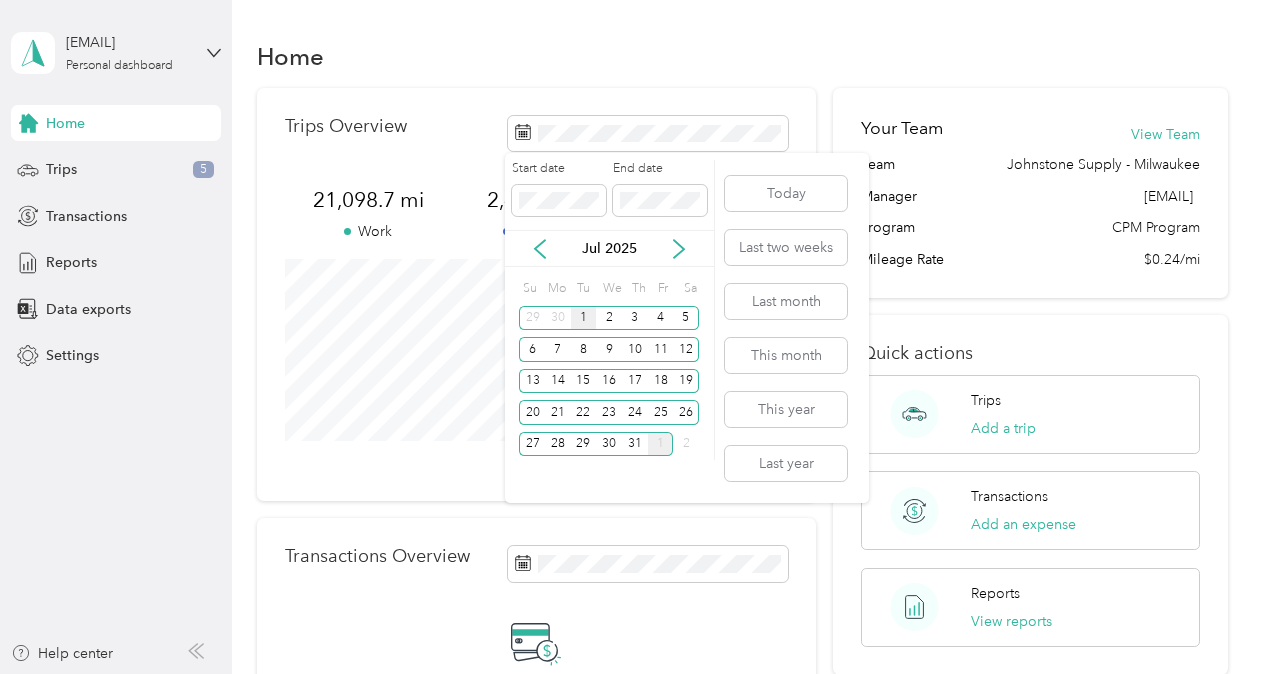 click on "1" at bounding box center [584, 318] 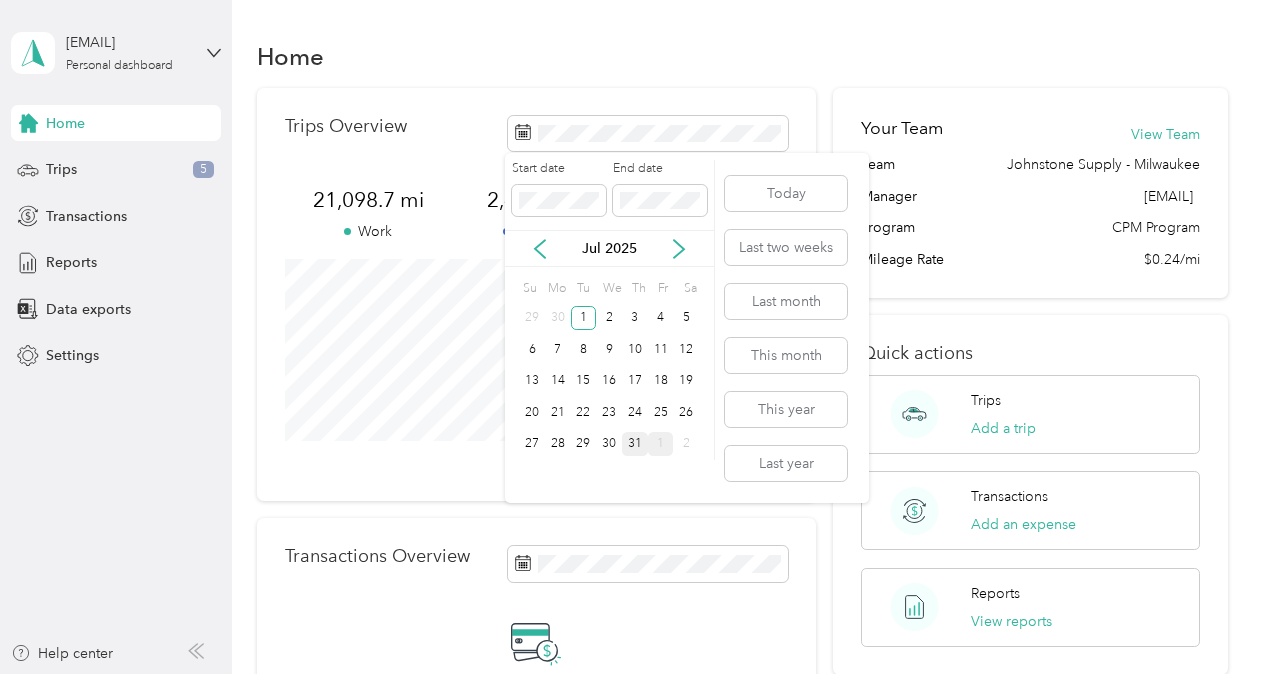 click on "31" at bounding box center [635, 444] 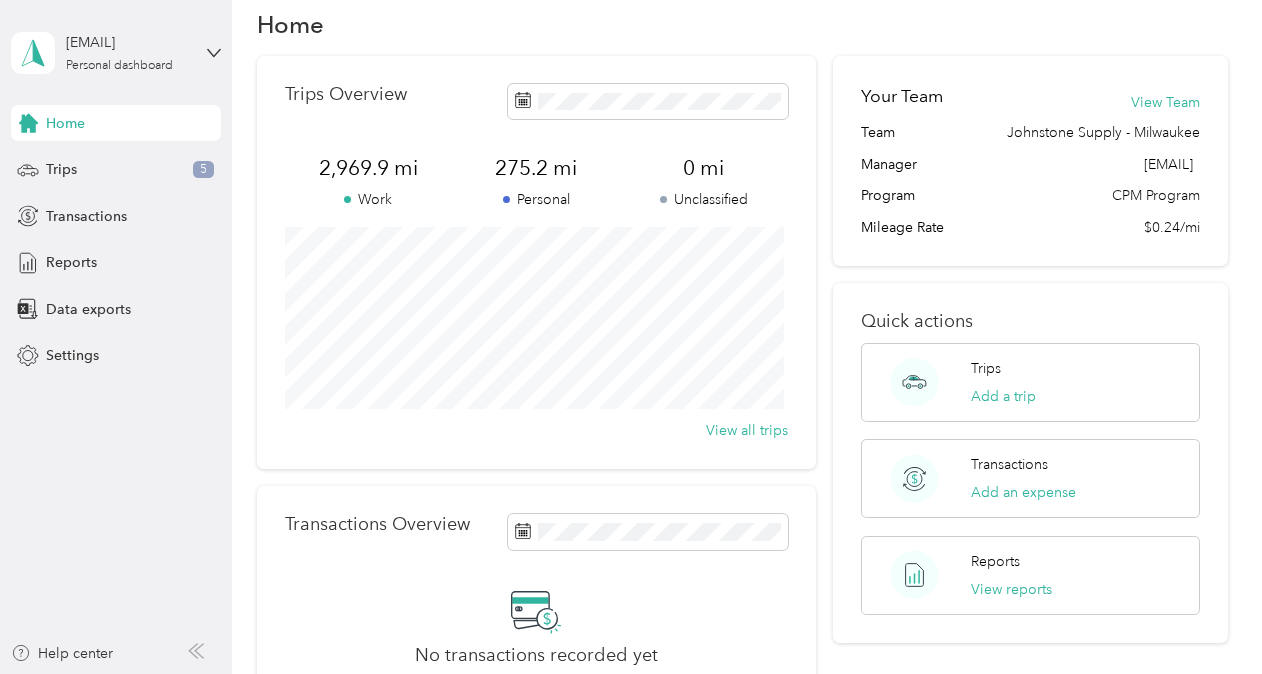 scroll, scrollTop: 0, scrollLeft: 0, axis: both 